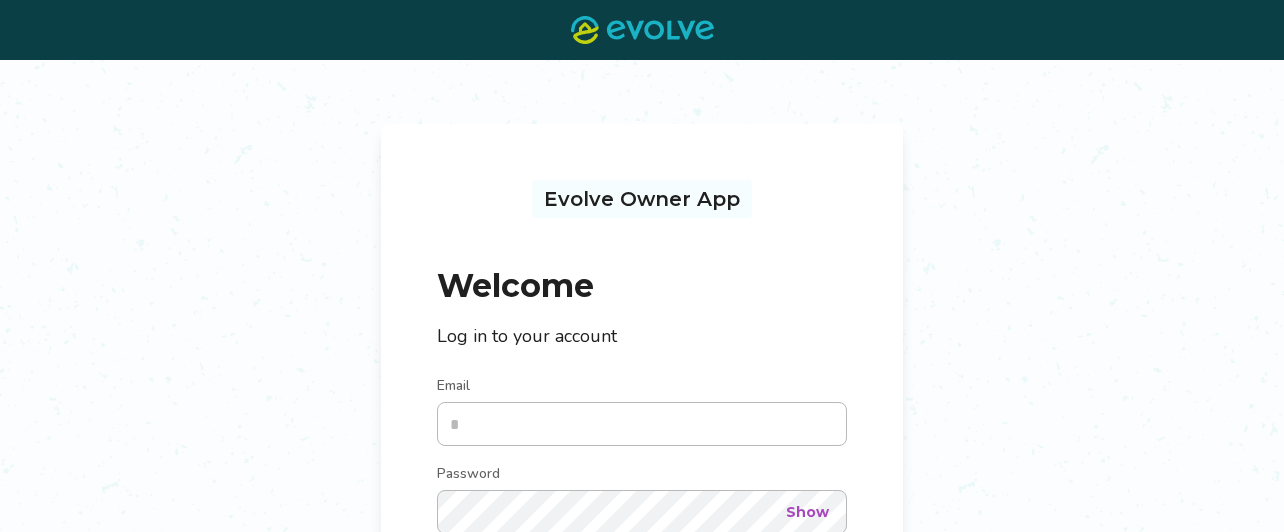 scroll, scrollTop: 0, scrollLeft: 0, axis: both 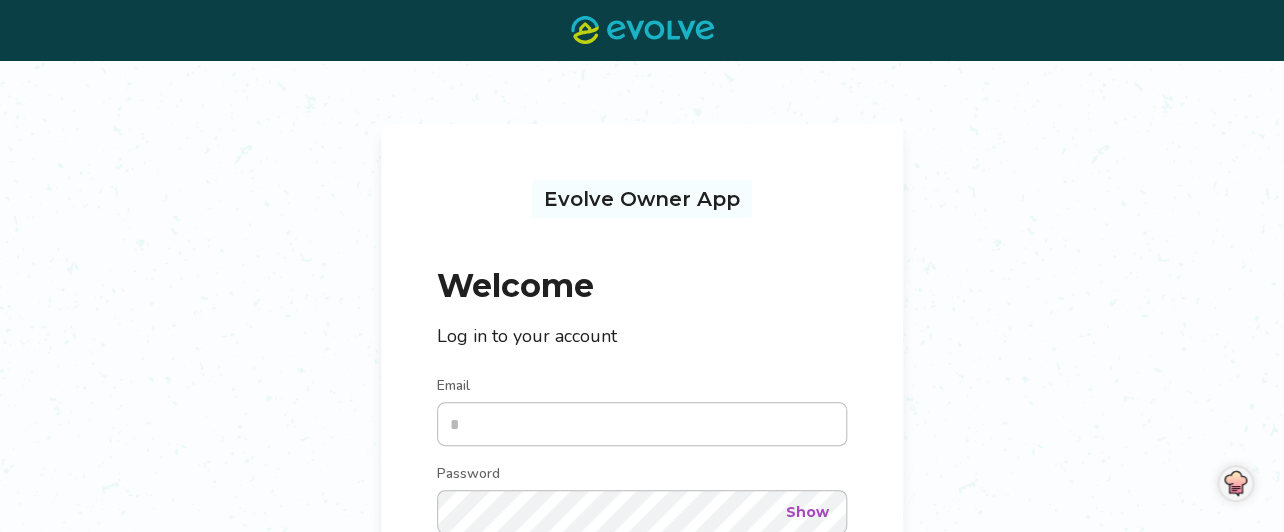 click on "Email" at bounding box center (642, 424) 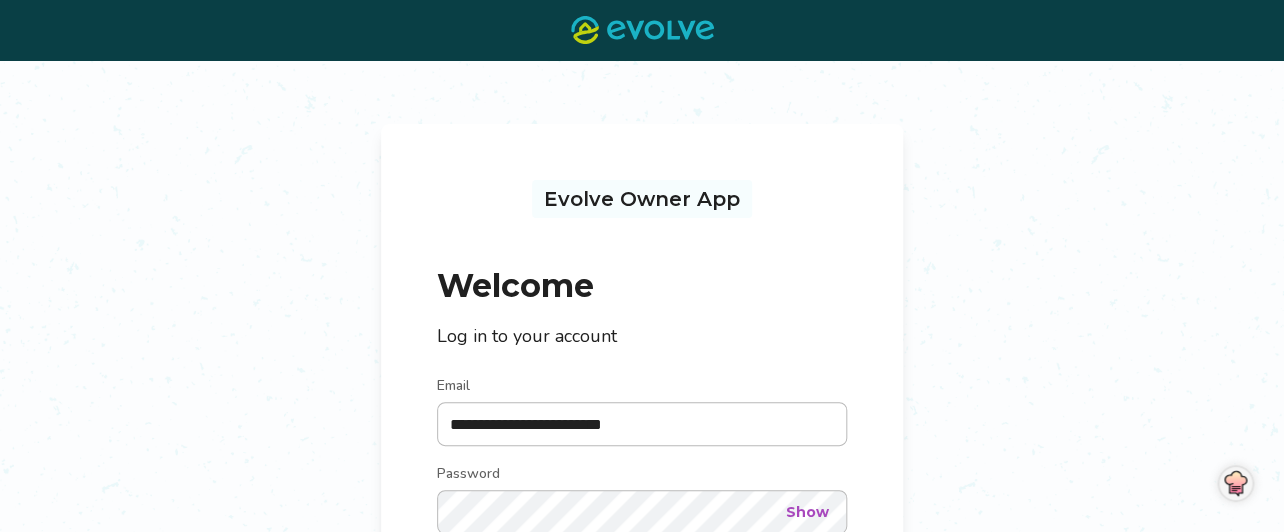 type on "**********" 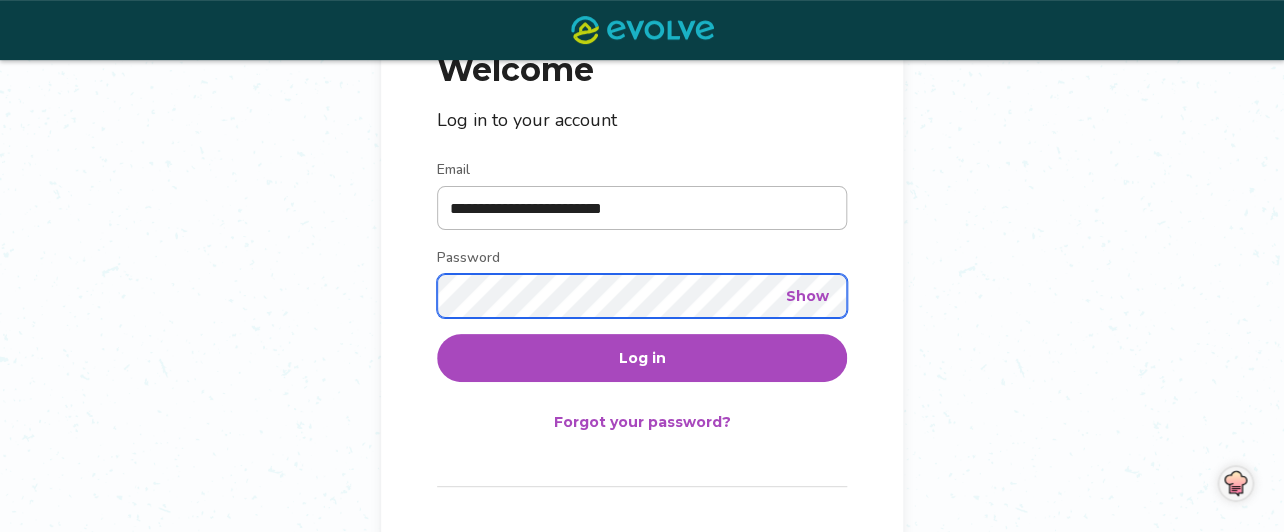 scroll, scrollTop: 249, scrollLeft: 0, axis: vertical 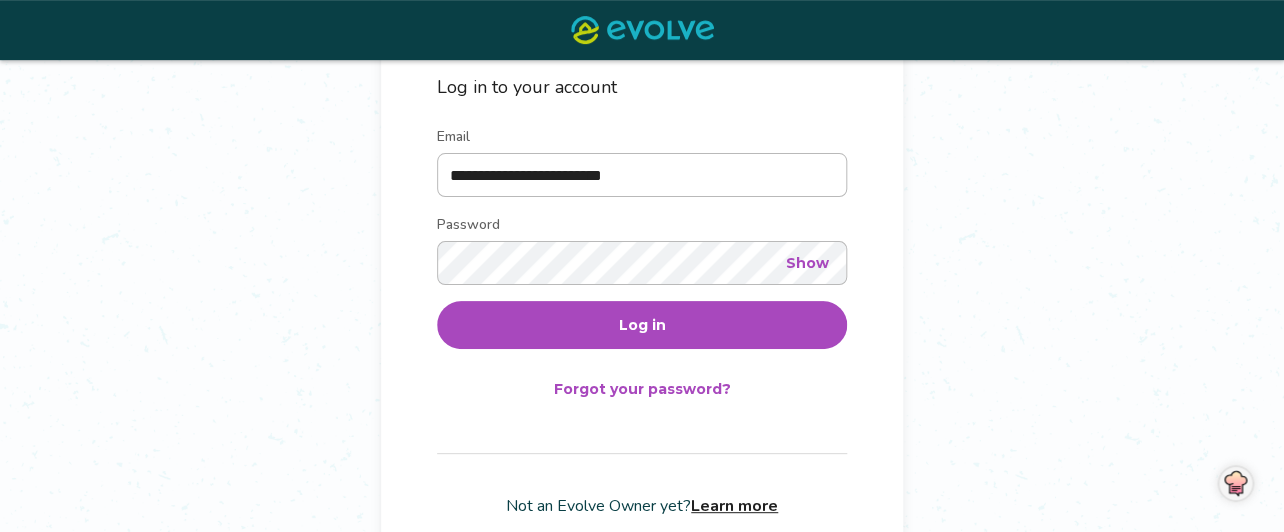 click on "Log in" at bounding box center (642, 325) 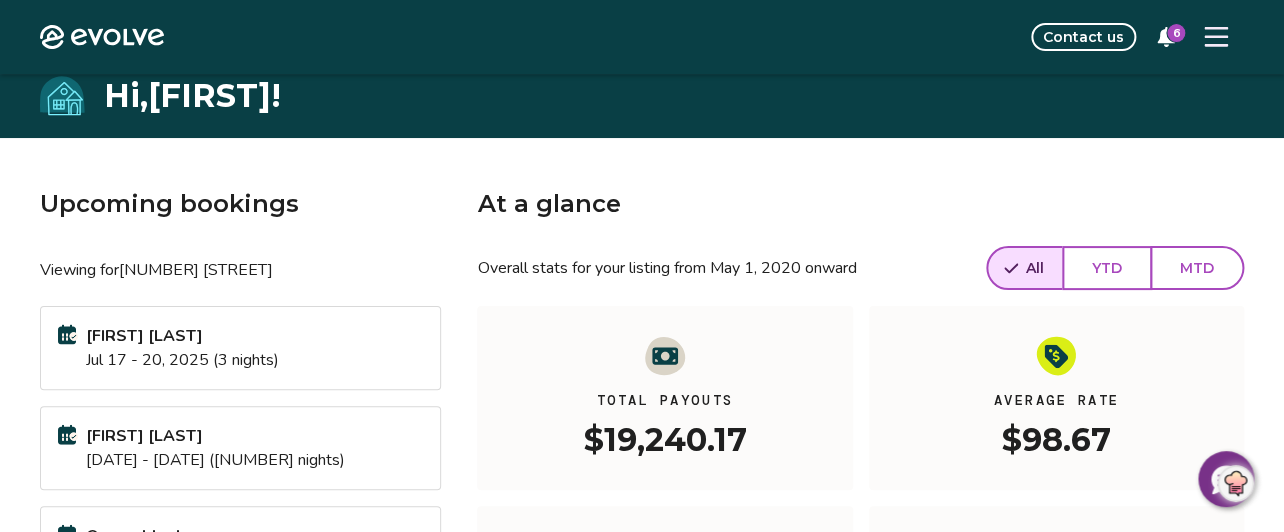 scroll, scrollTop: 49, scrollLeft: 0, axis: vertical 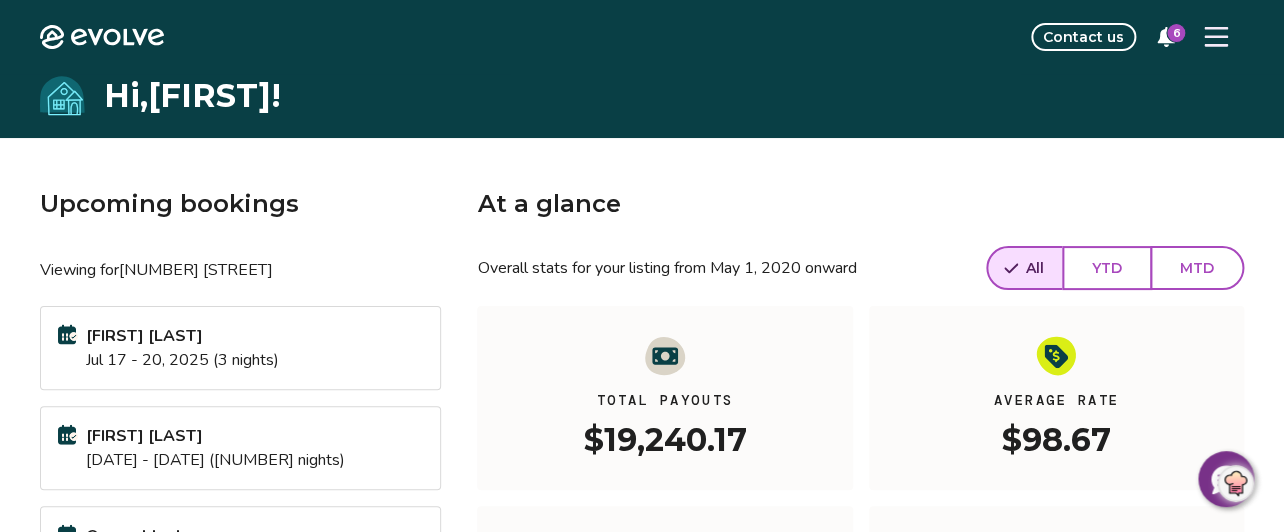 click 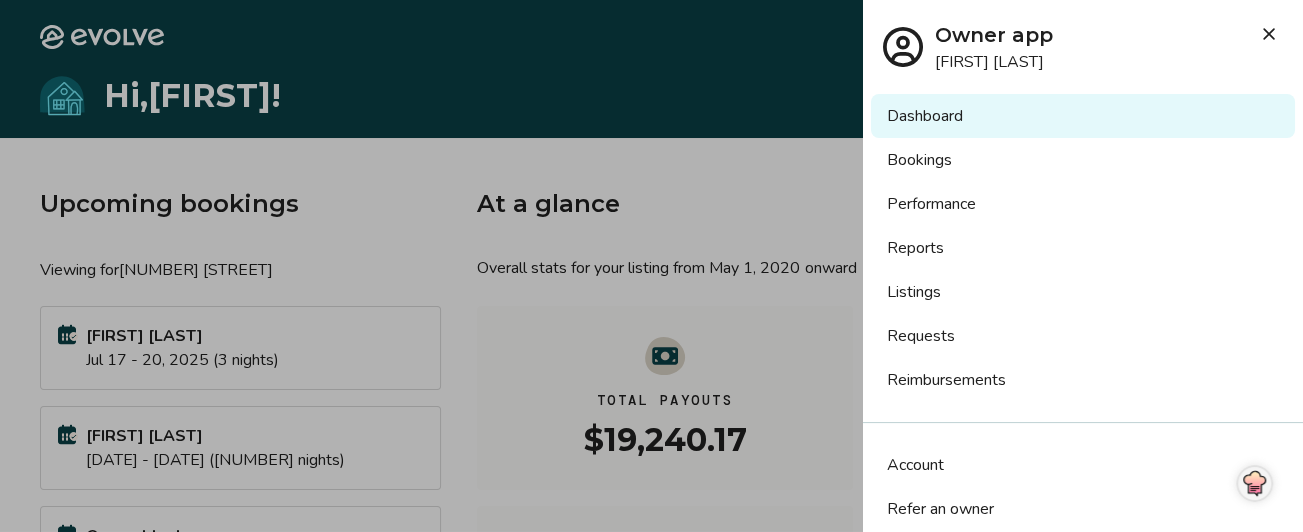 click on "Listings" at bounding box center (1083, 292) 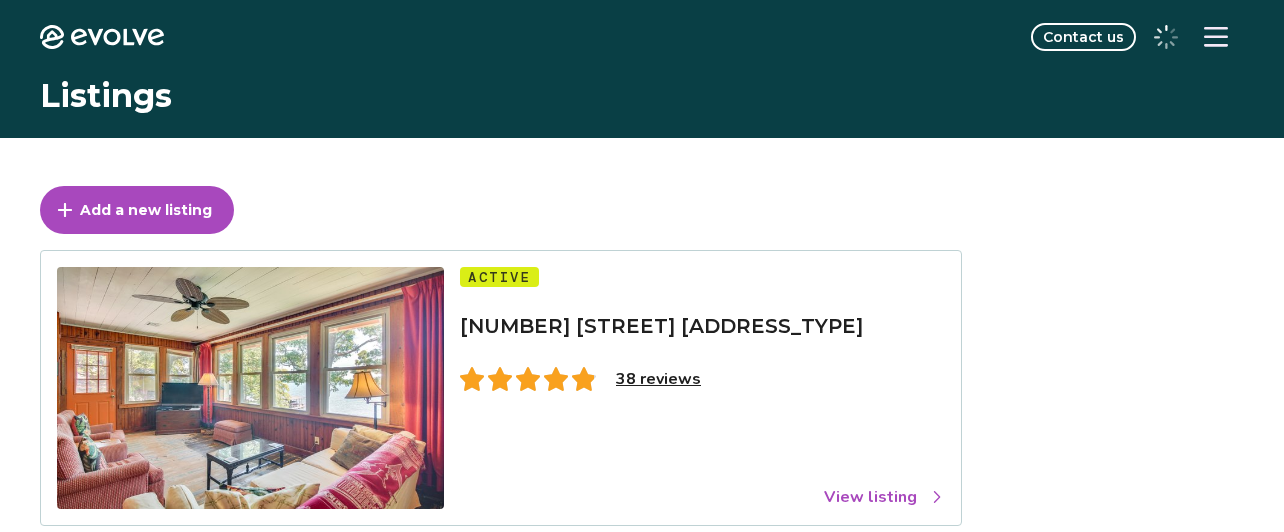 scroll, scrollTop: 0, scrollLeft: 0, axis: both 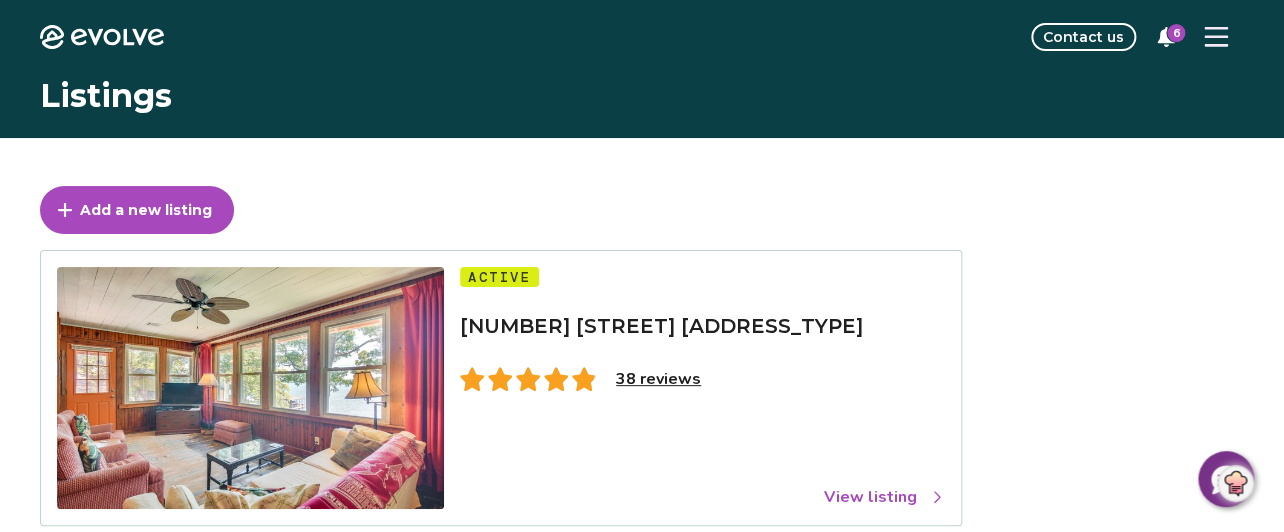 click on "38 reviews" at bounding box center (658, 379) 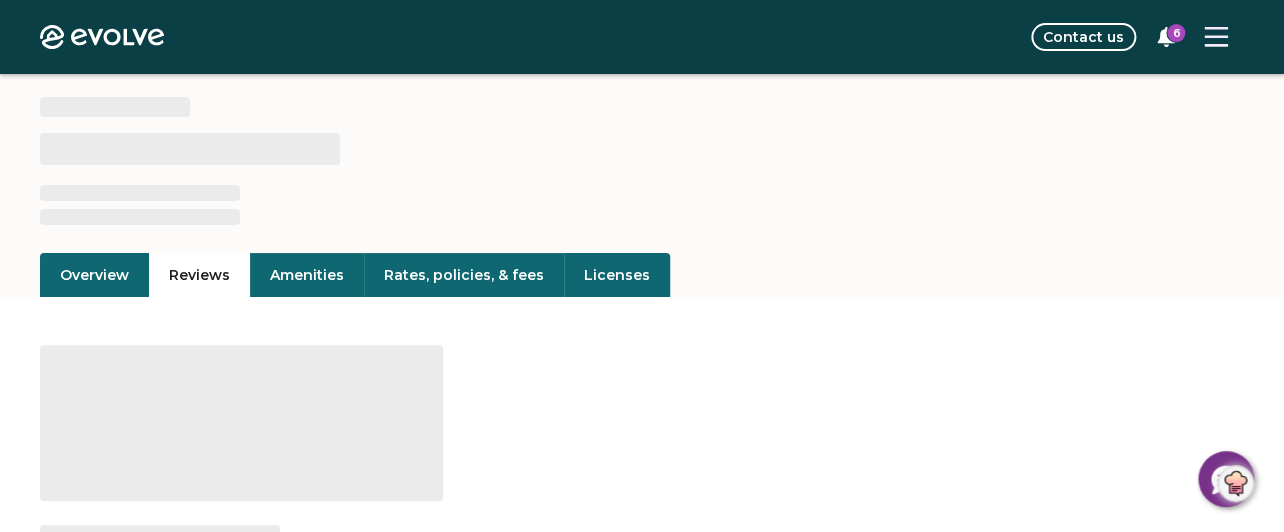 scroll, scrollTop: 99, scrollLeft: 0, axis: vertical 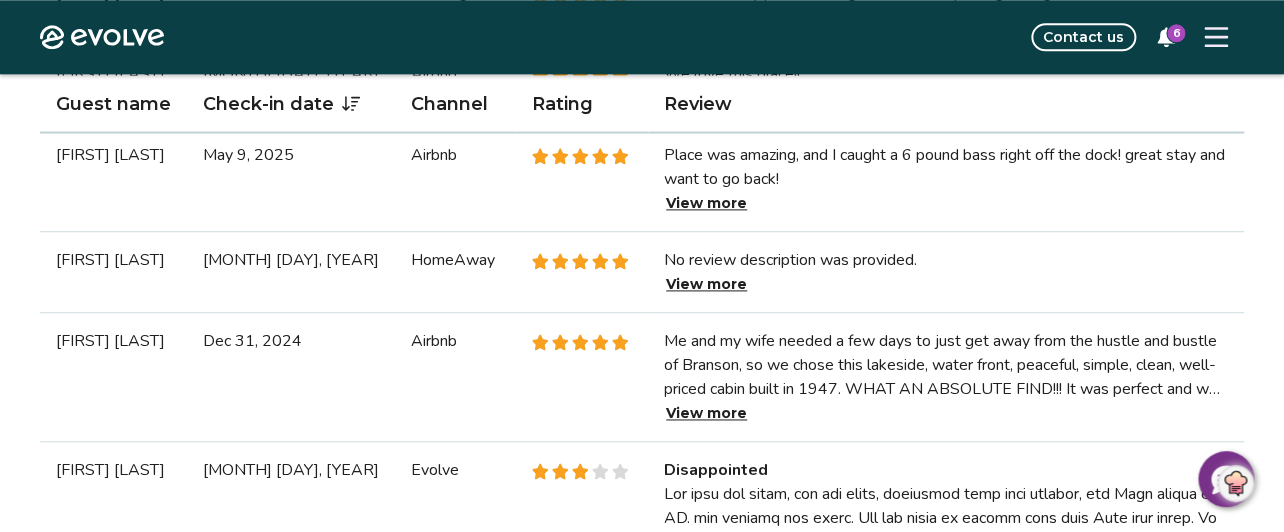 click on "View more" at bounding box center [706, 413] 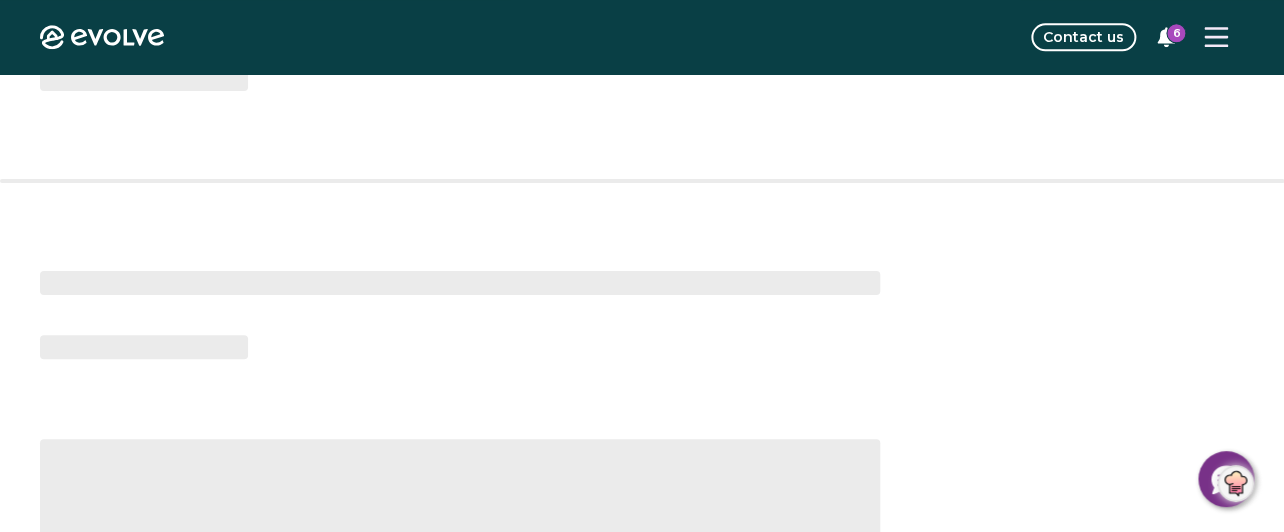 scroll, scrollTop: 0, scrollLeft: 0, axis: both 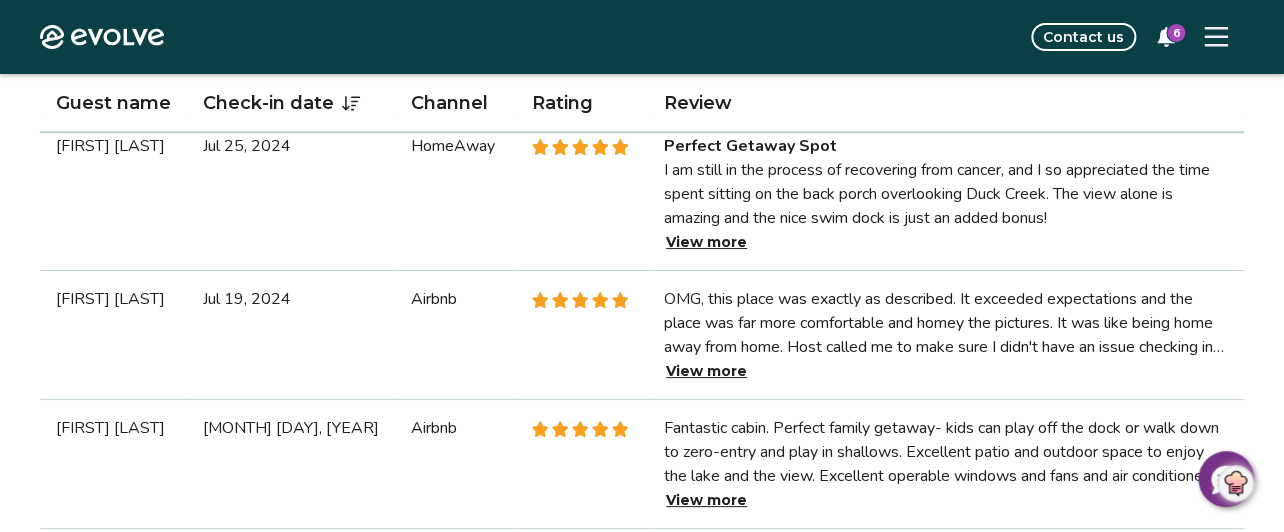 click on "View more" at bounding box center [706, 371] 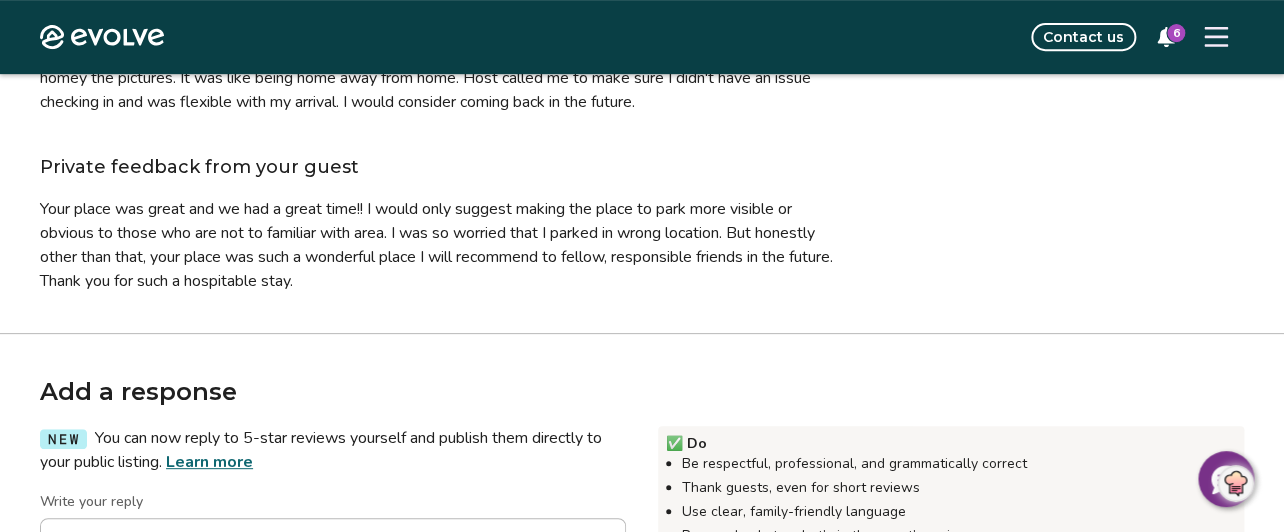 scroll, scrollTop: 350, scrollLeft: 0, axis: vertical 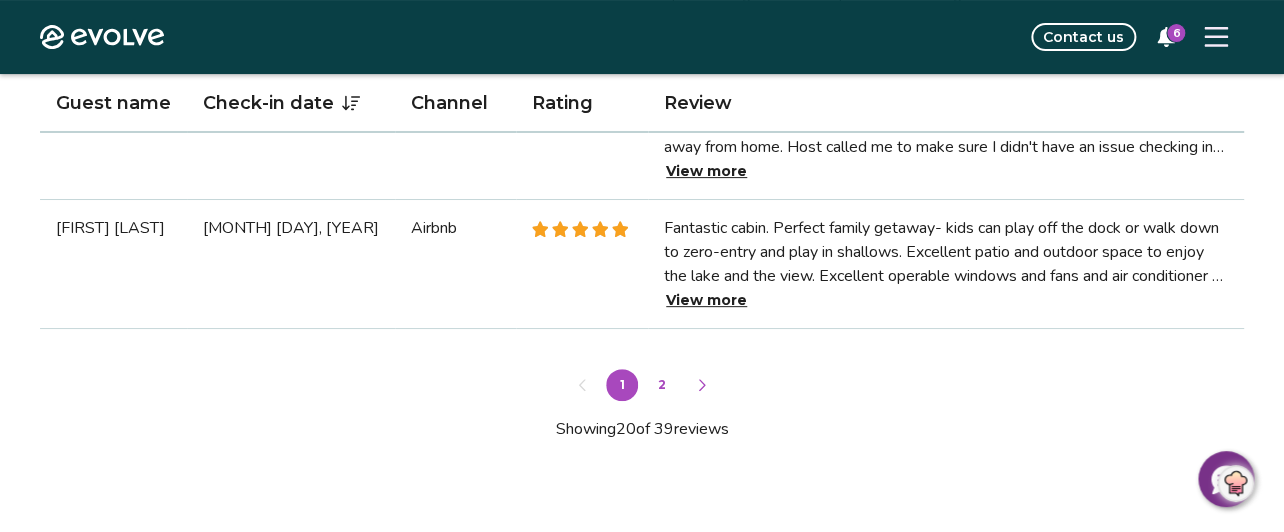 click on "2" at bounding box center (662, 385) 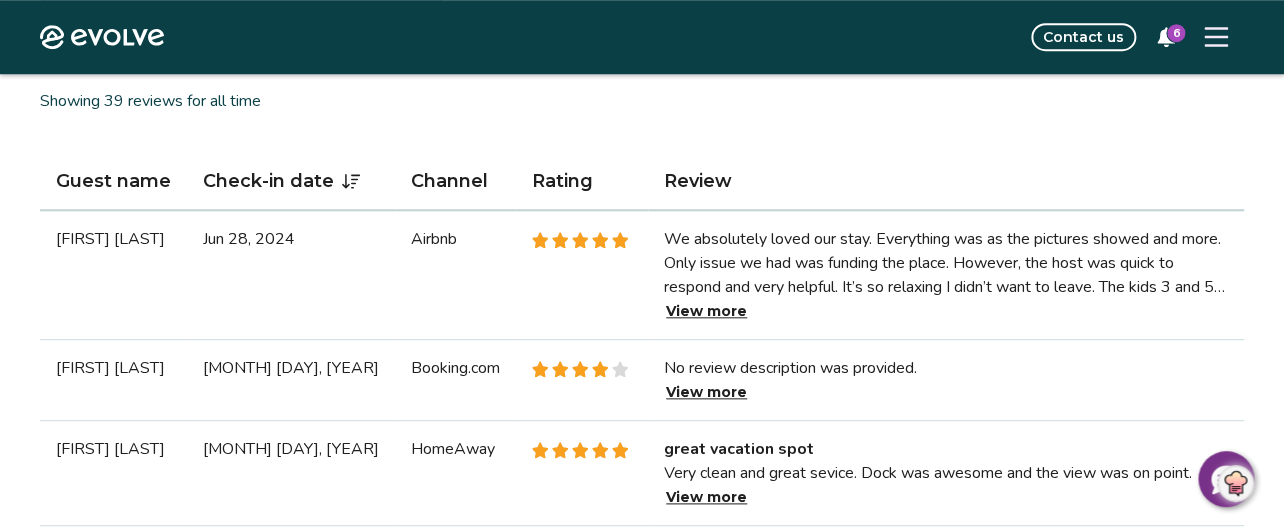 scroll, scrollTop: 552, scrollLeft: 0, axis: vertical 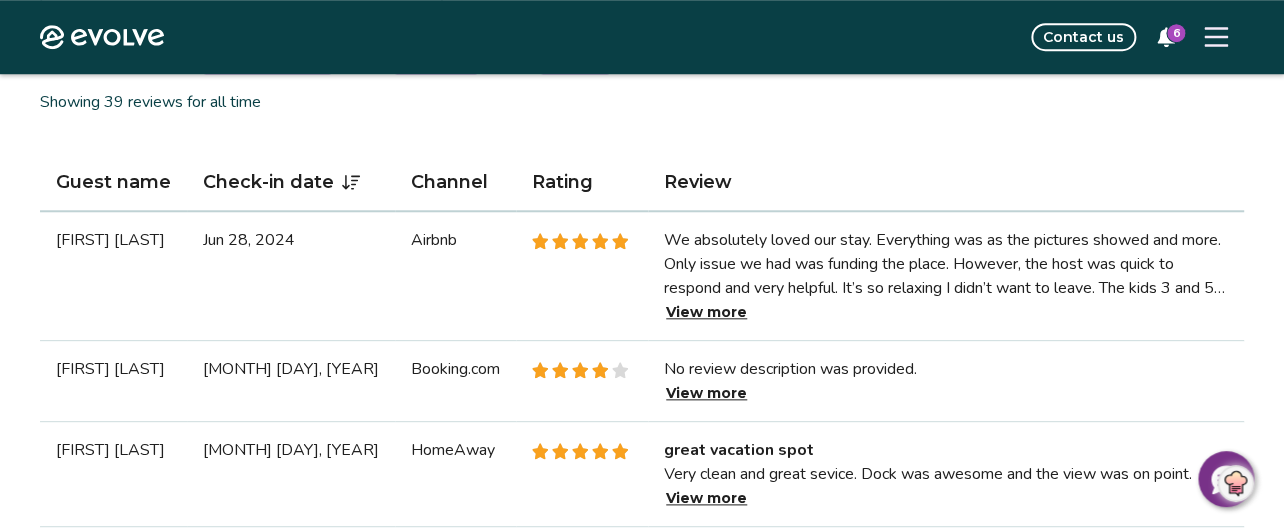 click on "View more" at bounding box center [706, 312] 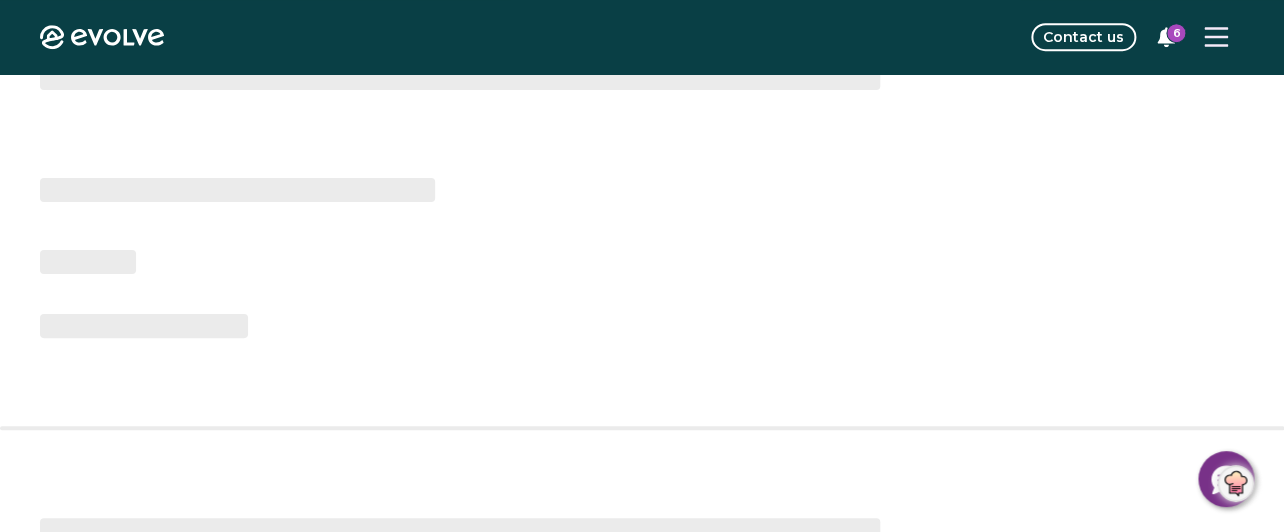 scroll, scrollTop: 0, scrollLeft: 0, axis: both 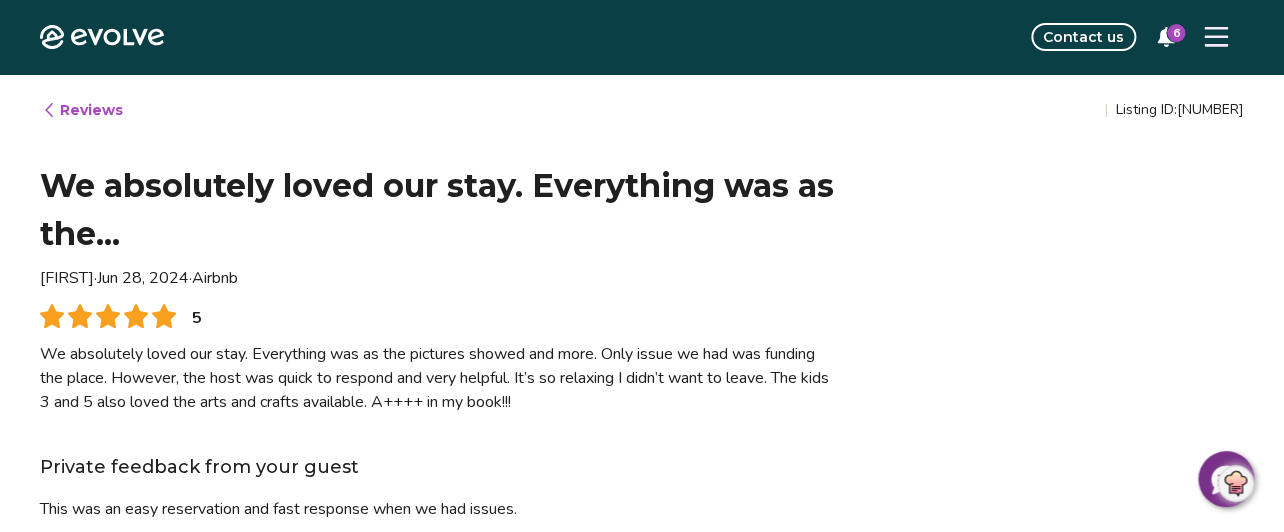 type on "*" 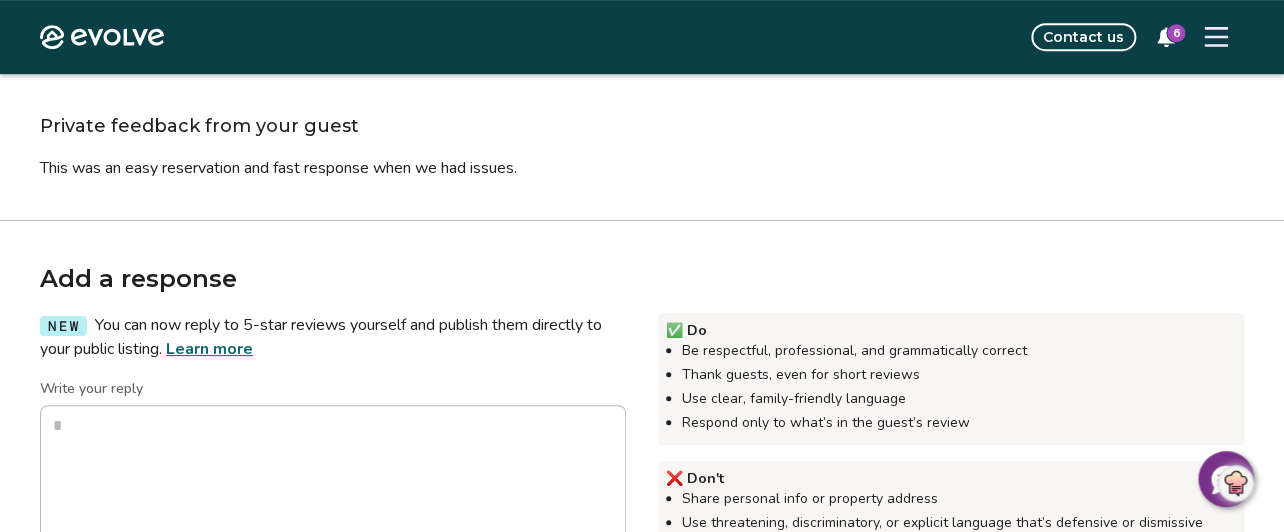 scroll, scrollTop: 350, scrollLeft: 0, axis: vertical 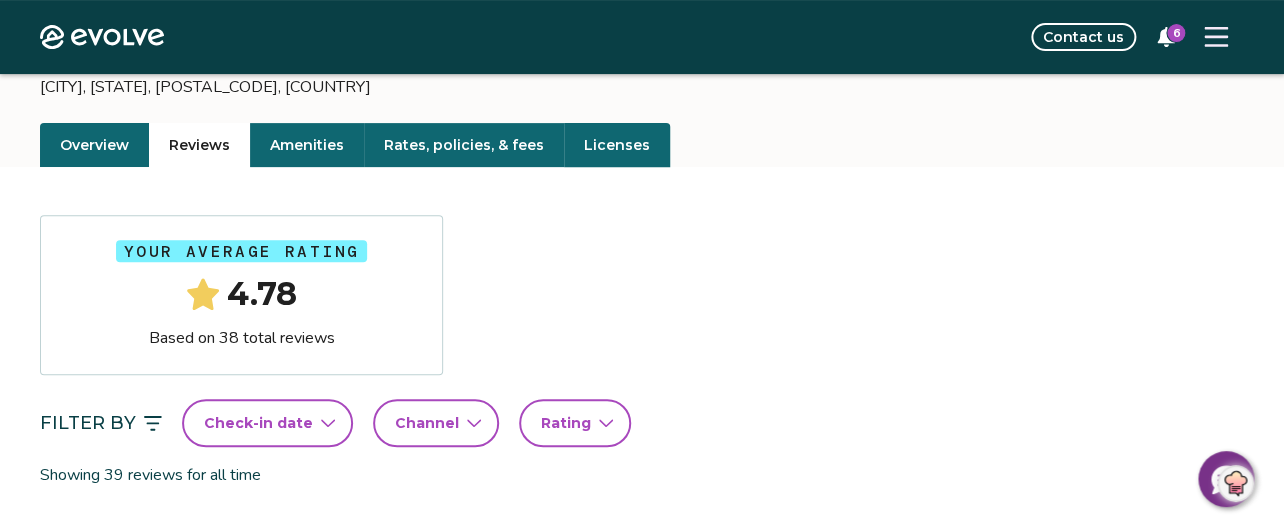 click 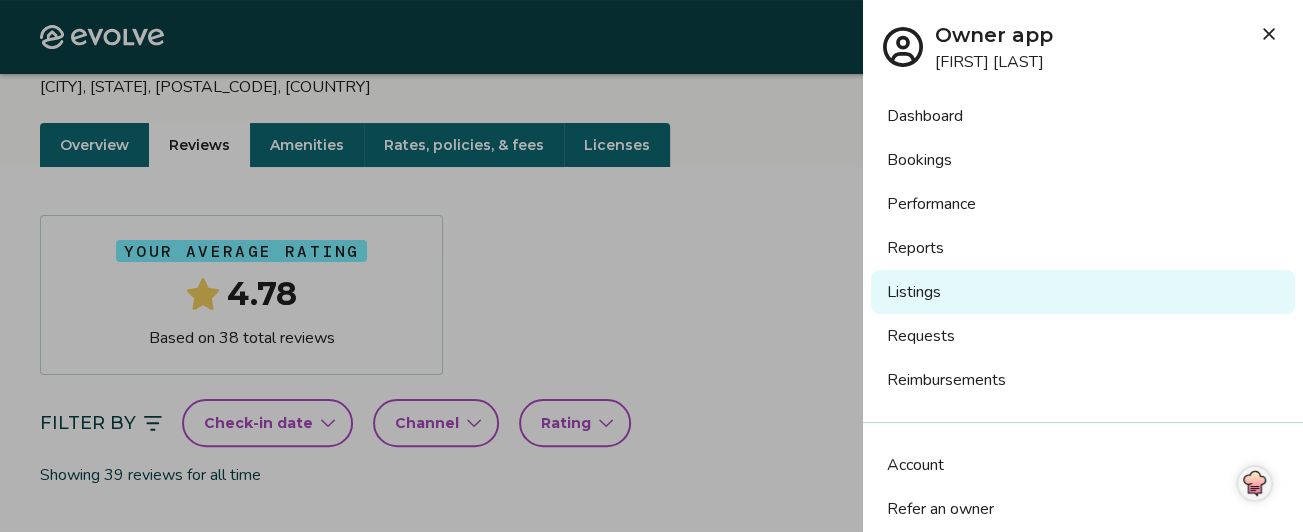 click on "Bookings" at bounding box center [1083, 160] 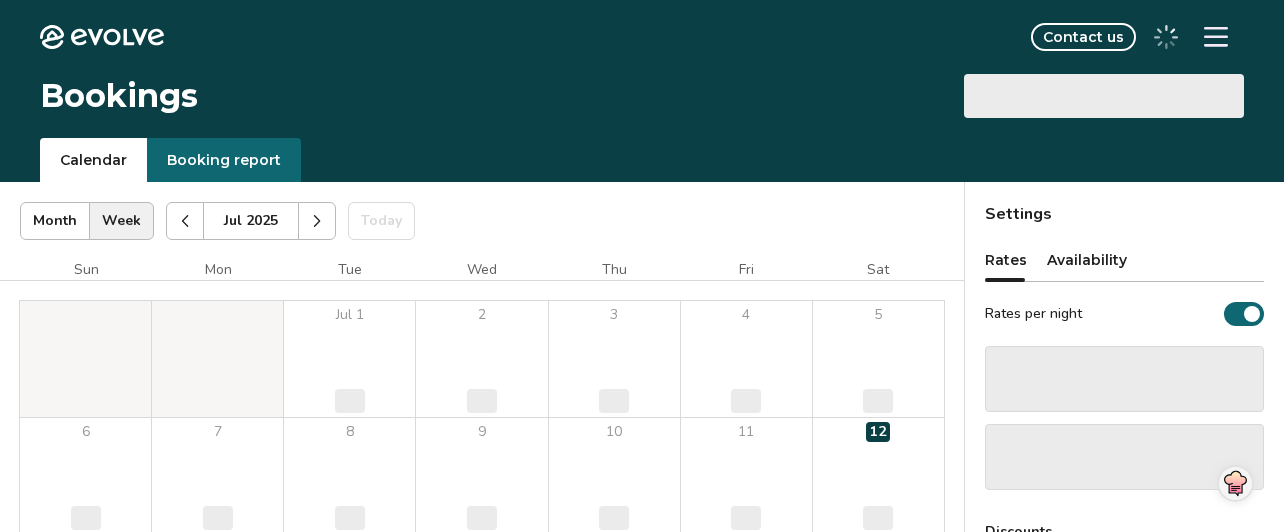 scroll, scrollTop: 0, scrollLeft: 0, axis: both 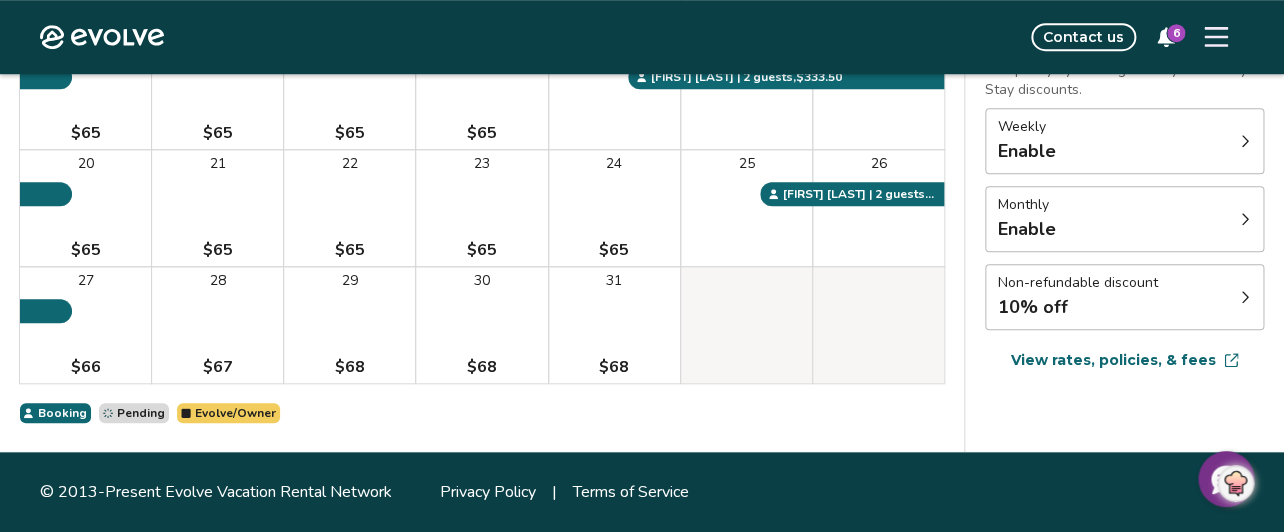 click 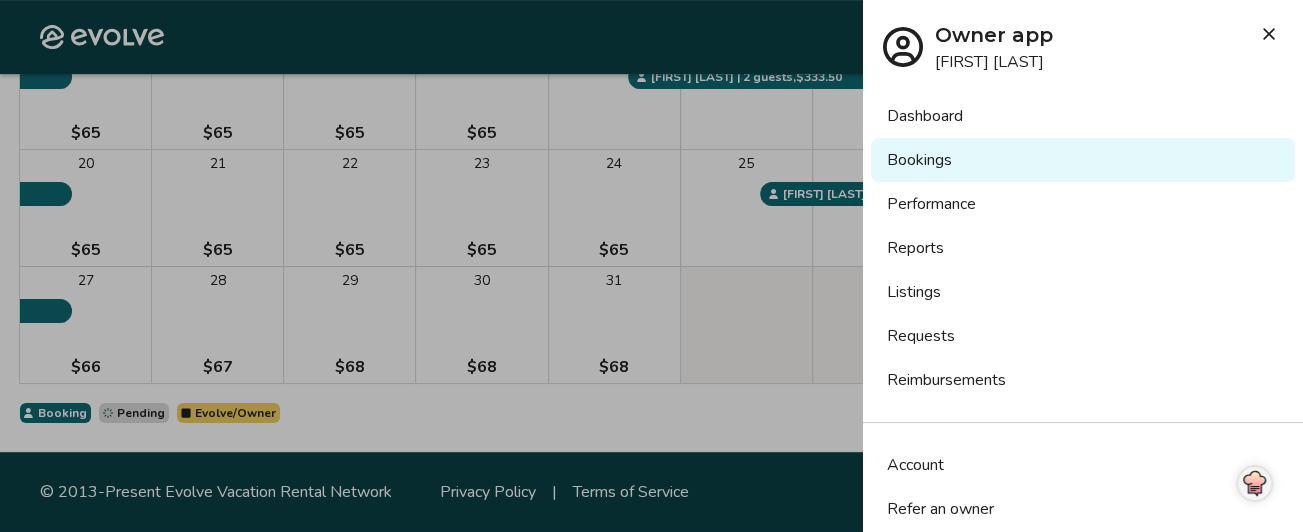 click at bounding box center (651, 266) 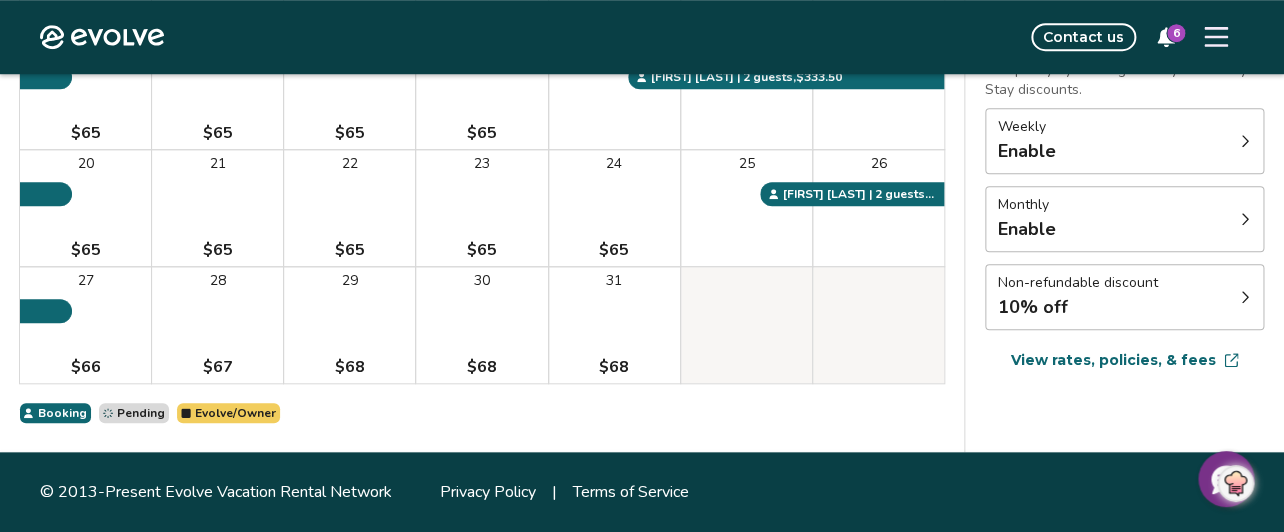 click 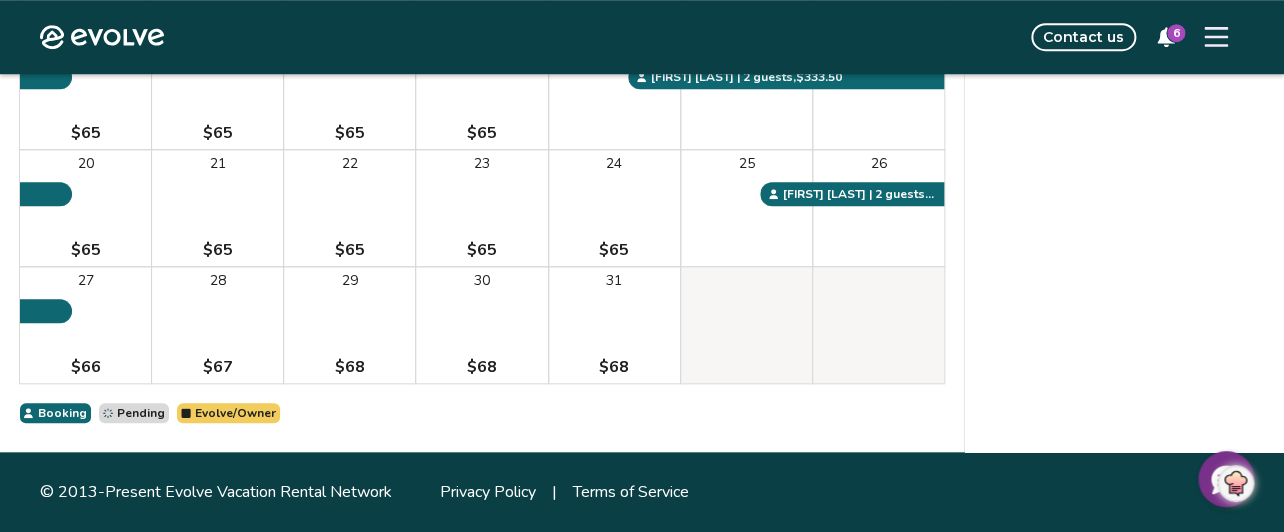 scroll, scrollTop: 37, scrollLeft: 0, axis: vertical 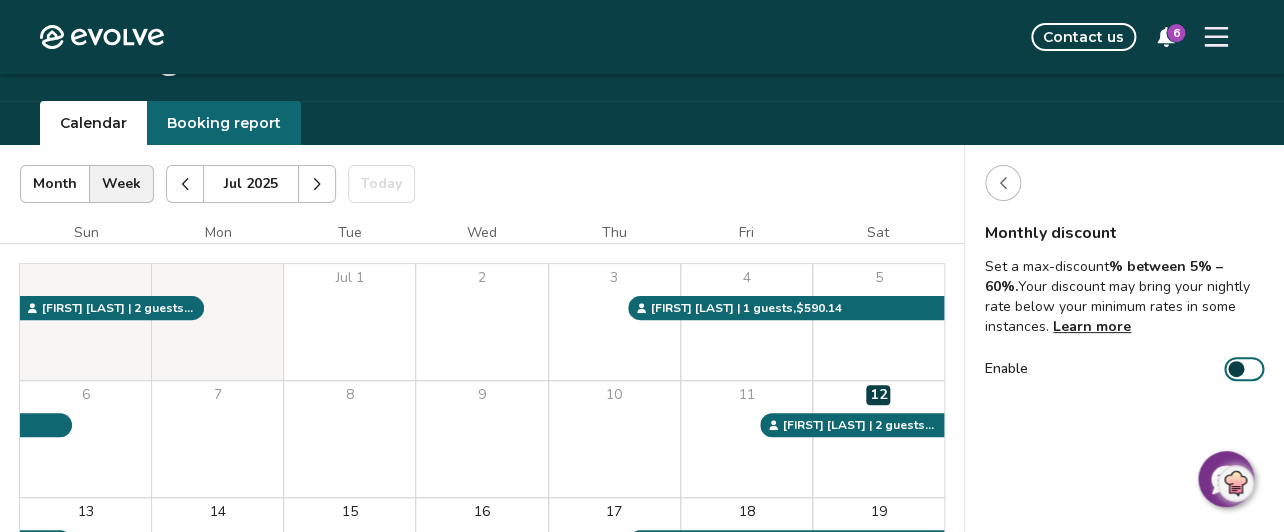 click at bounding box center (1236, 369) 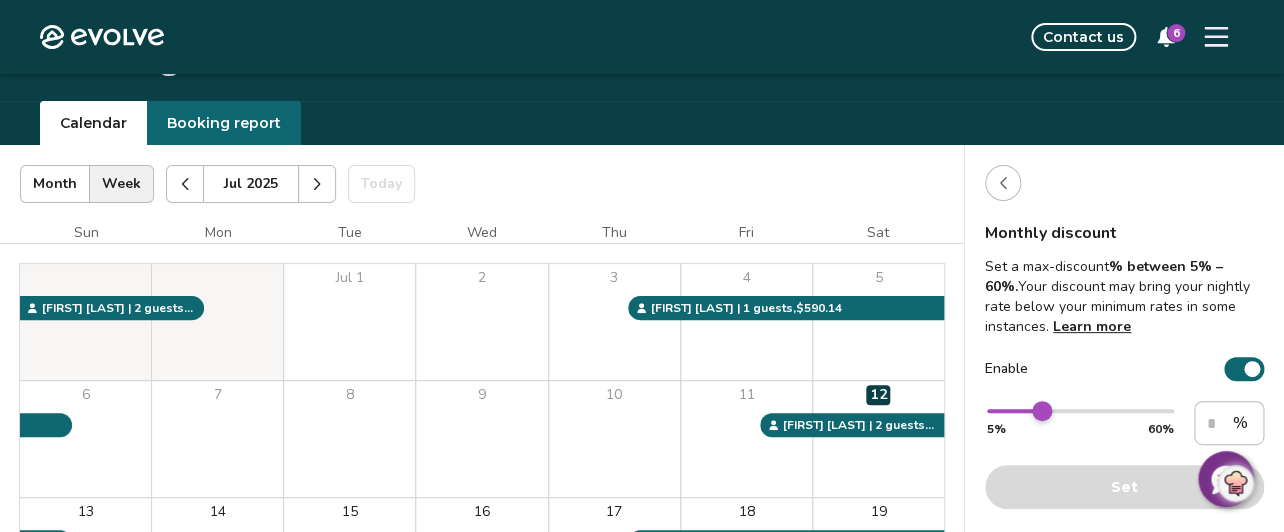 click at bounding box center (1012, 411) 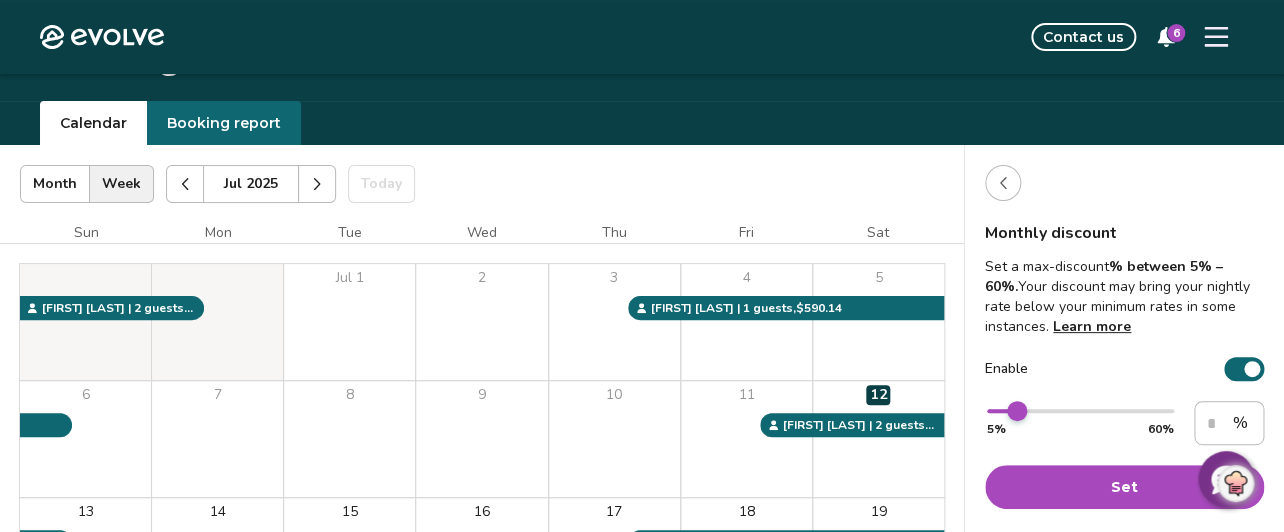 click at bounding box center [999, 411] 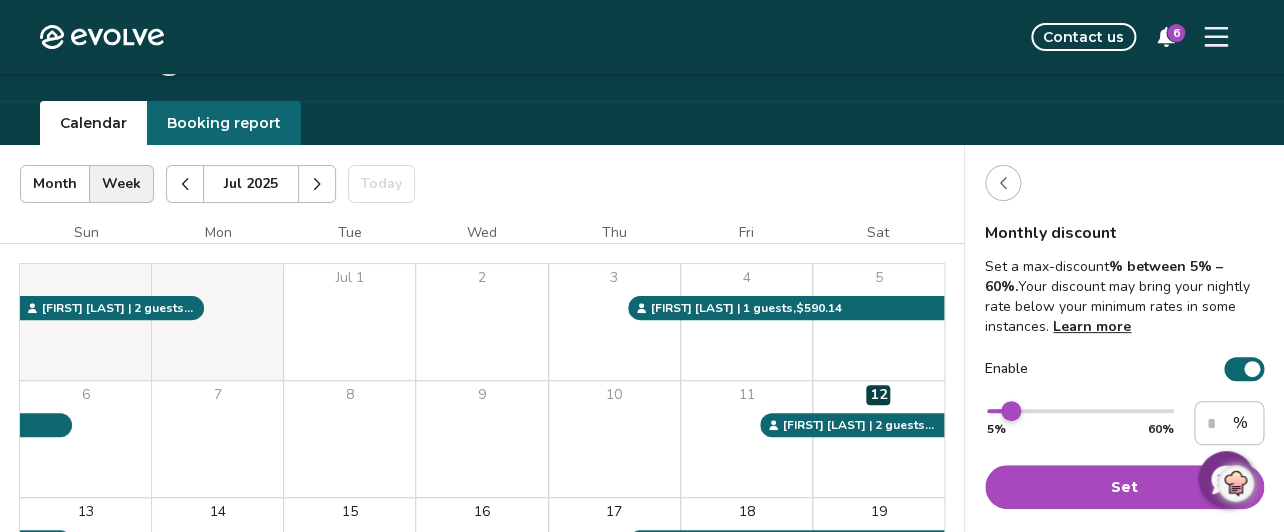 click at bounding box center [995, 411] 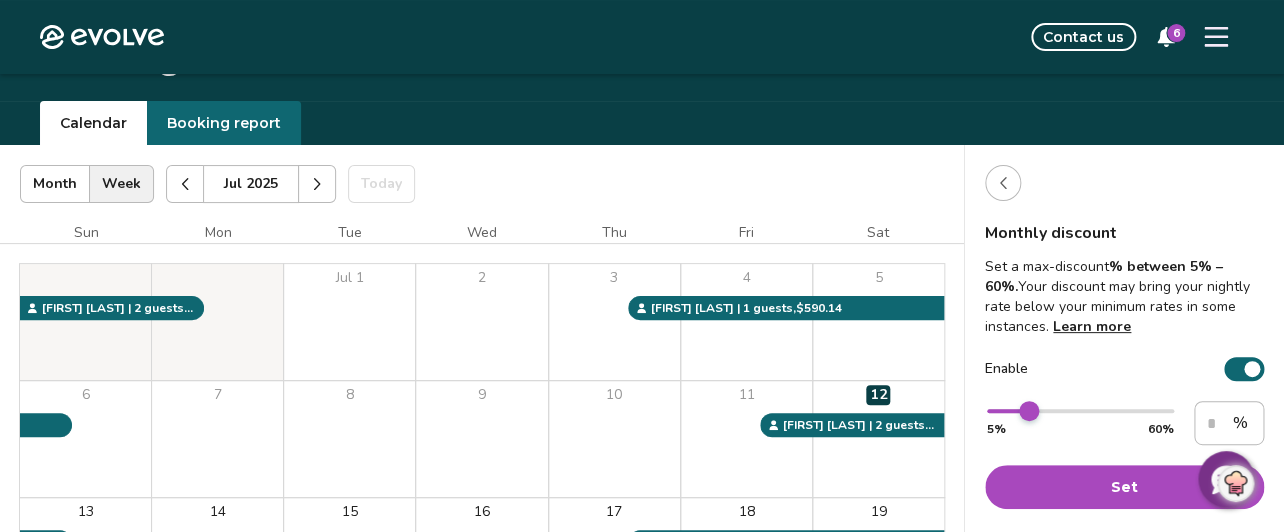 click at bounding box center (1080, 411) 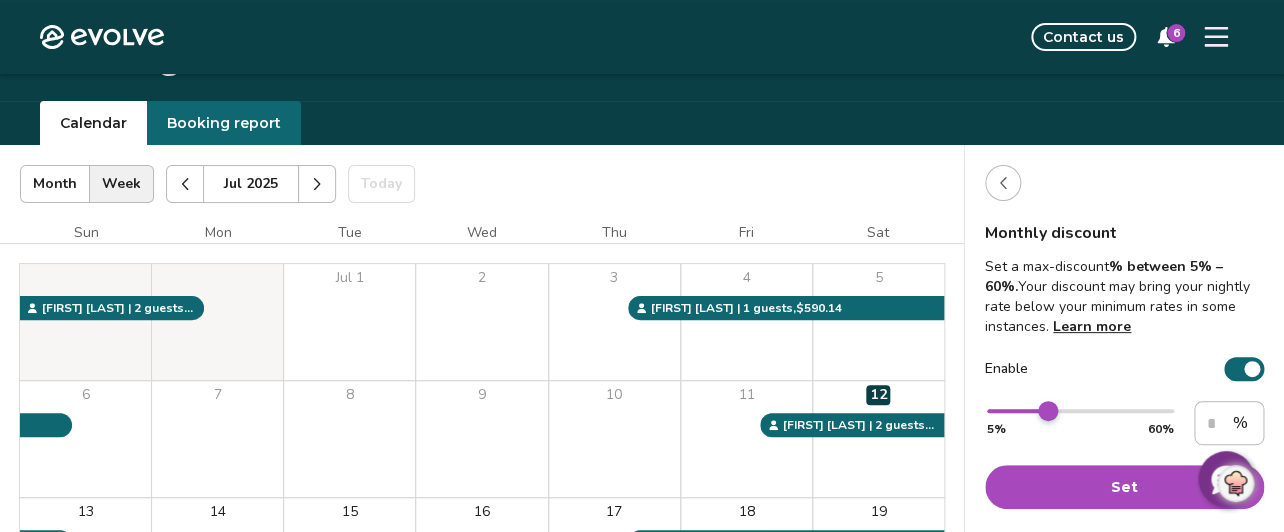 click at bounding box center (1080, 411) 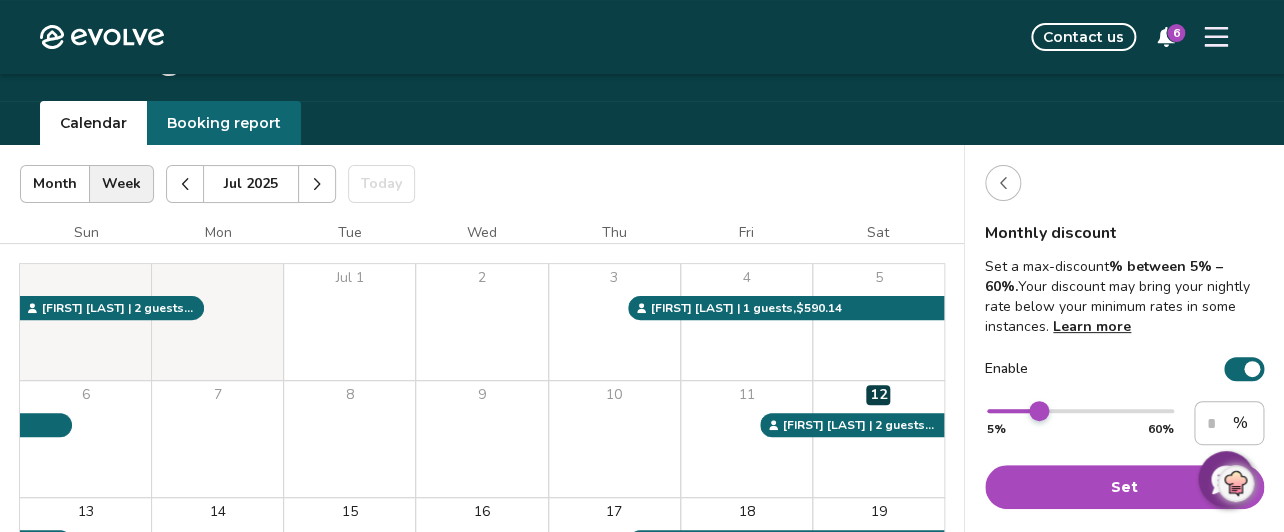 click at bounding box center [1039, 411] 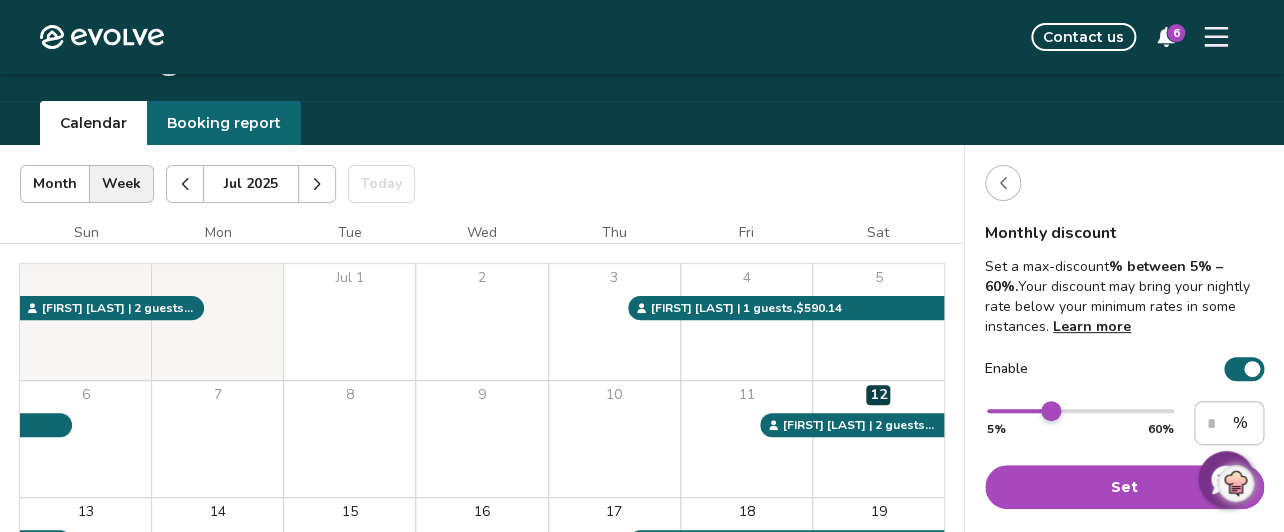 click at bounding box center (1080, 411) 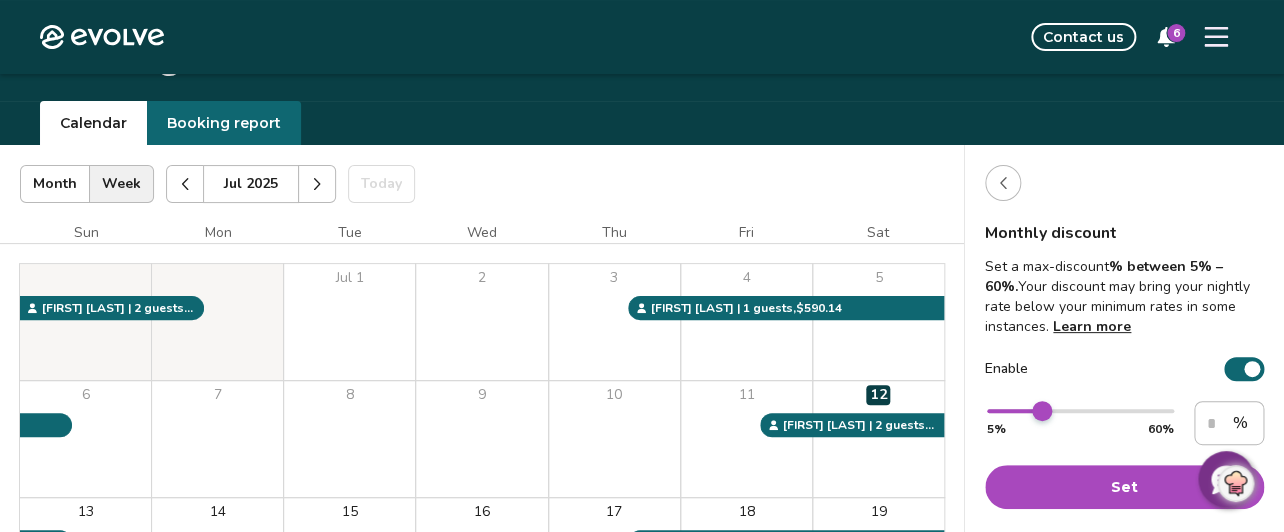type on "**" 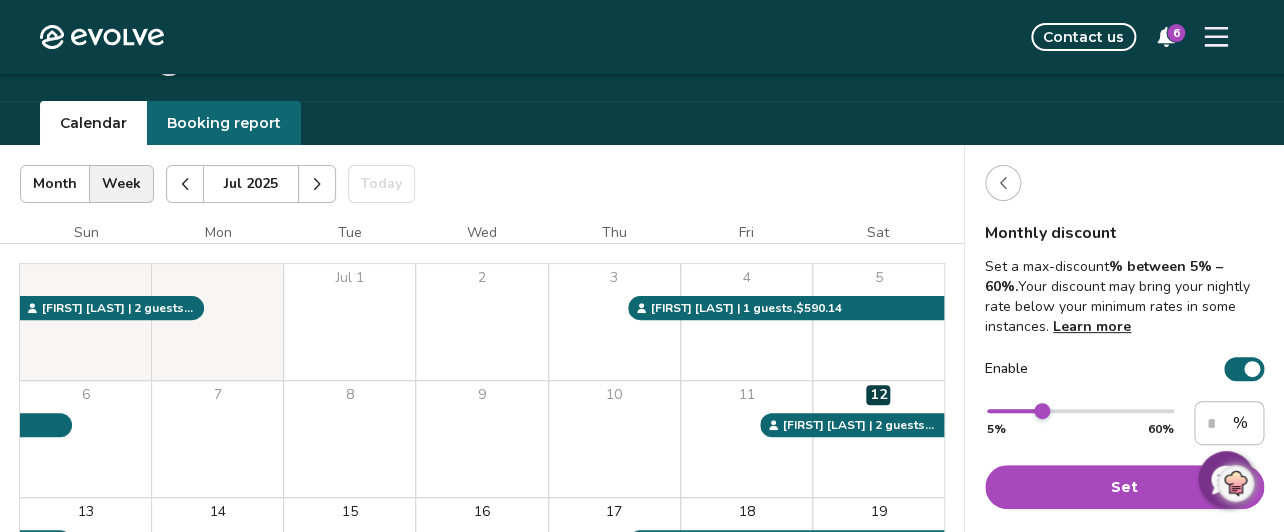 click on "Set" at bounding box center (1124, 487) 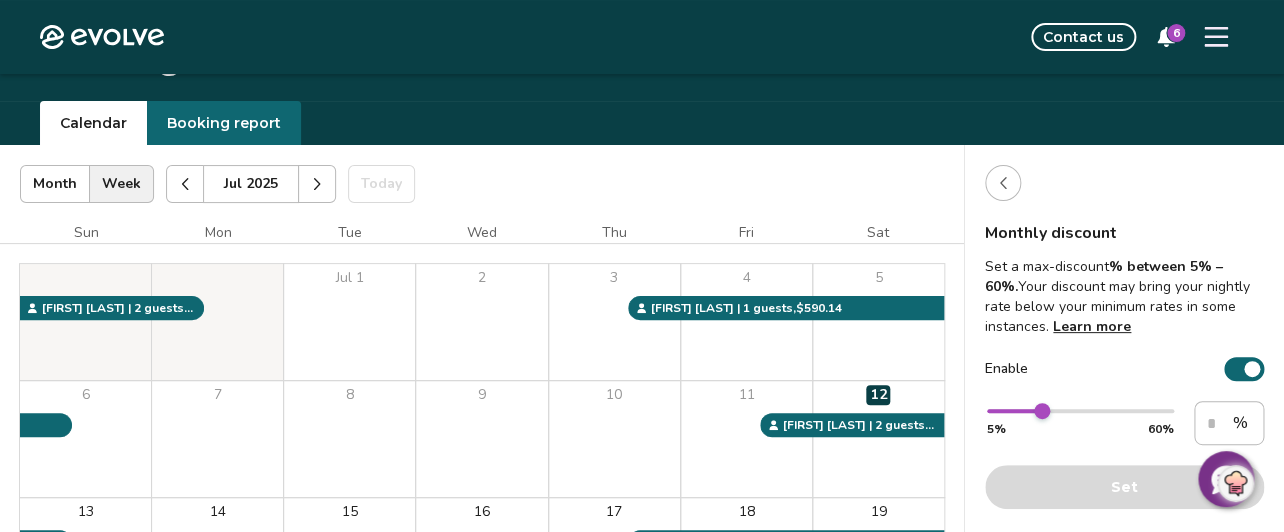 click 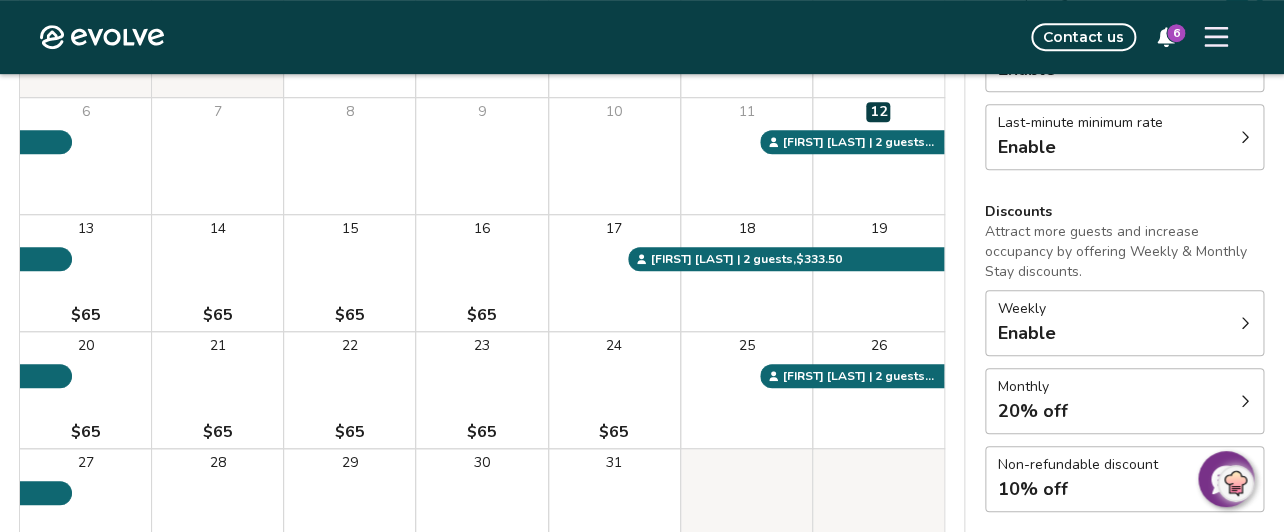 scroll, scrollTop: 337, scrollLeft: 0, axis: vertical 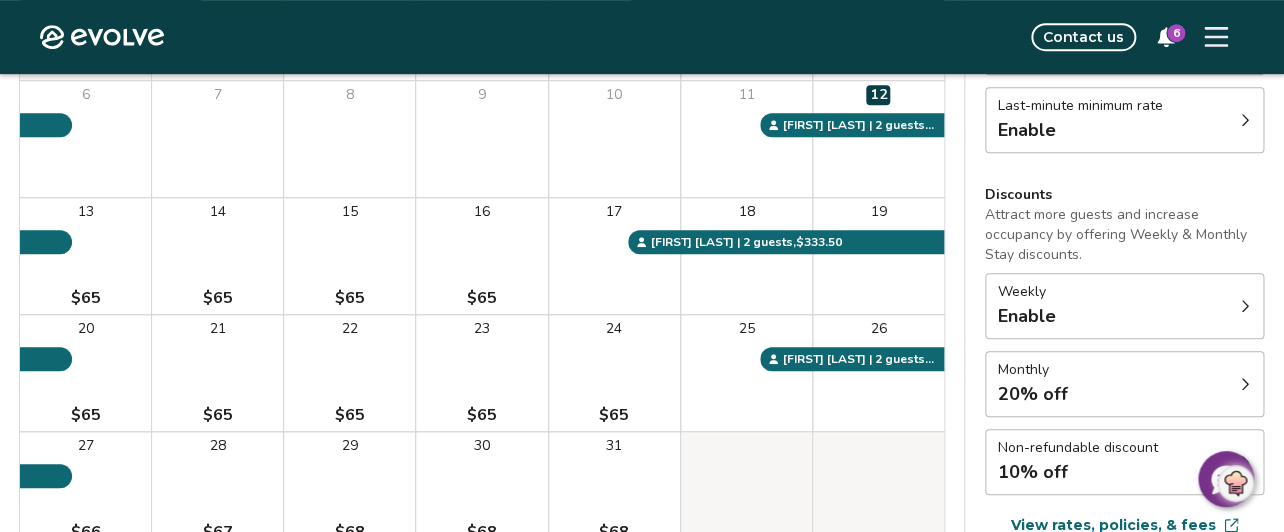 click 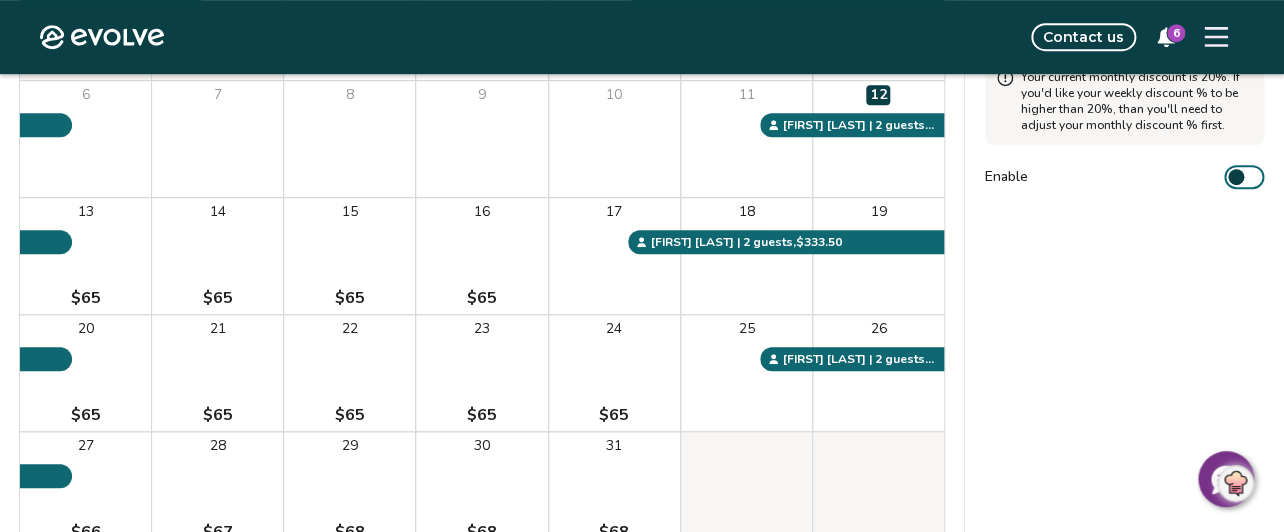 scroll, scrollTop: 14, scrollLeft: 0, axis: vertical 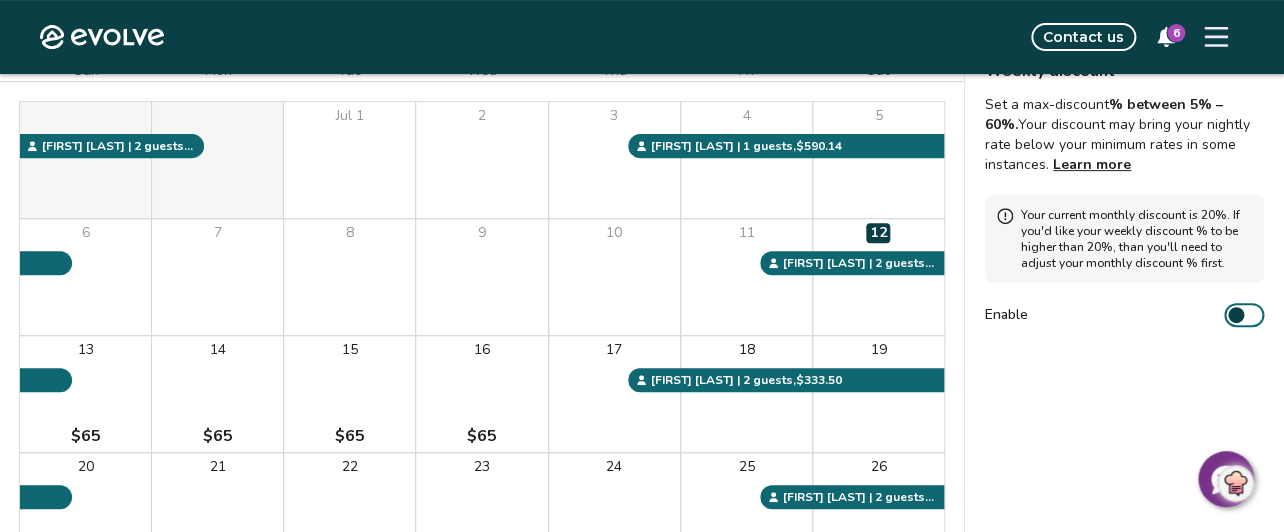 click at bounding box center (1236, 315) 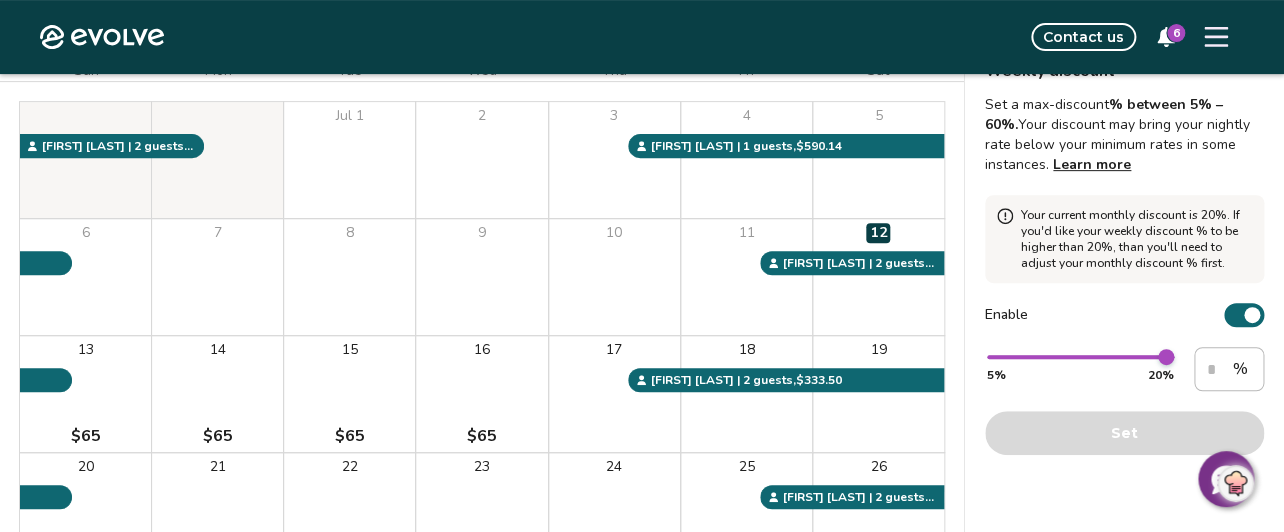 click on "** 5% 20% ** % Set" at bounding box center (1124, 401) 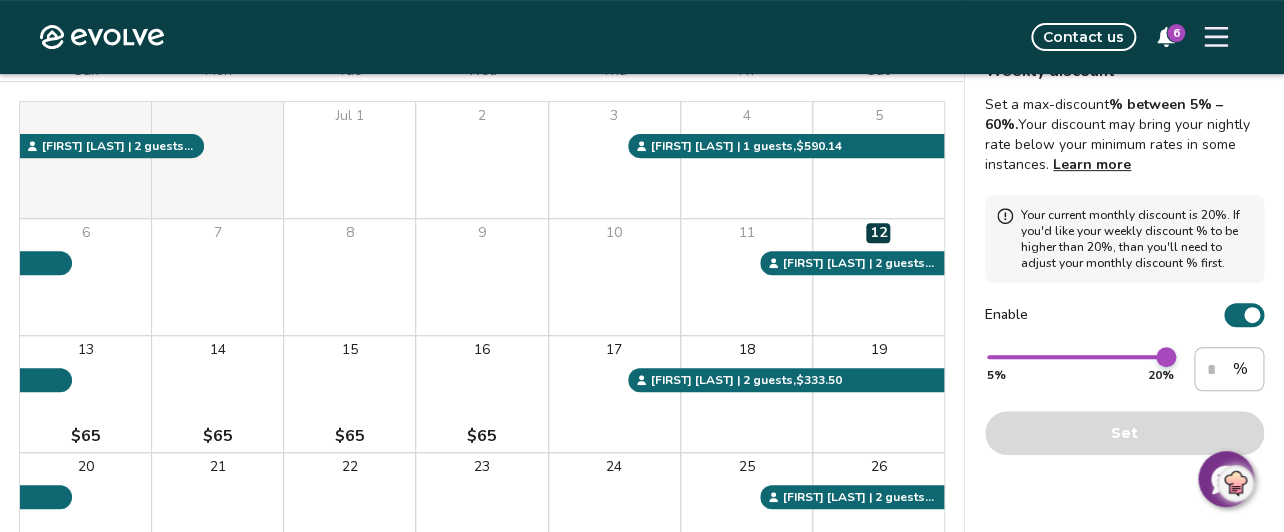 click on "** 5% 20%" at bounding box center (1080, 369) 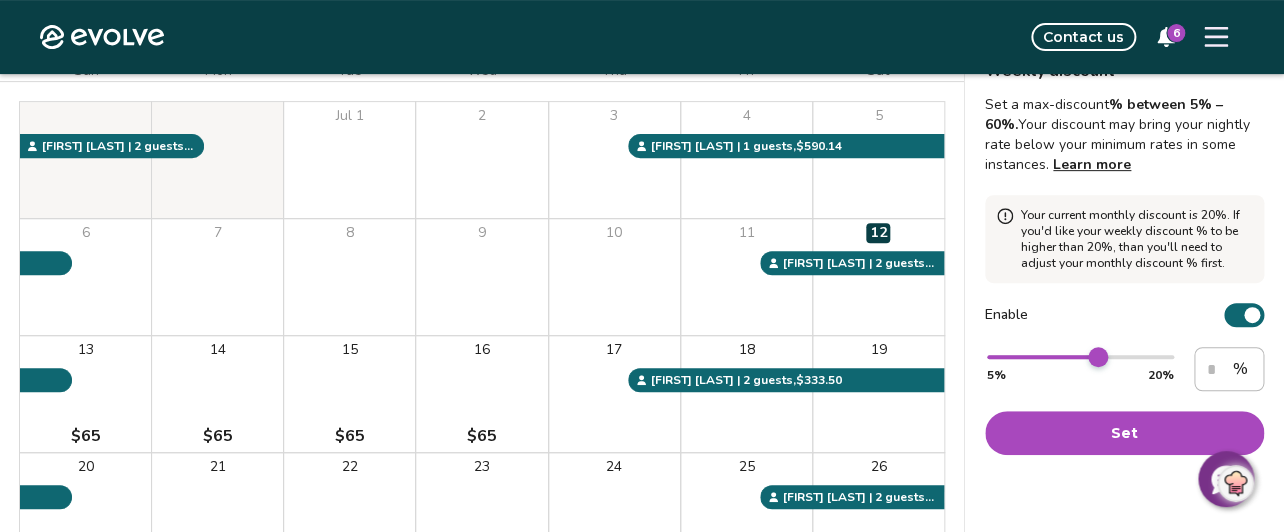 click at bounding box center (1080, 357) 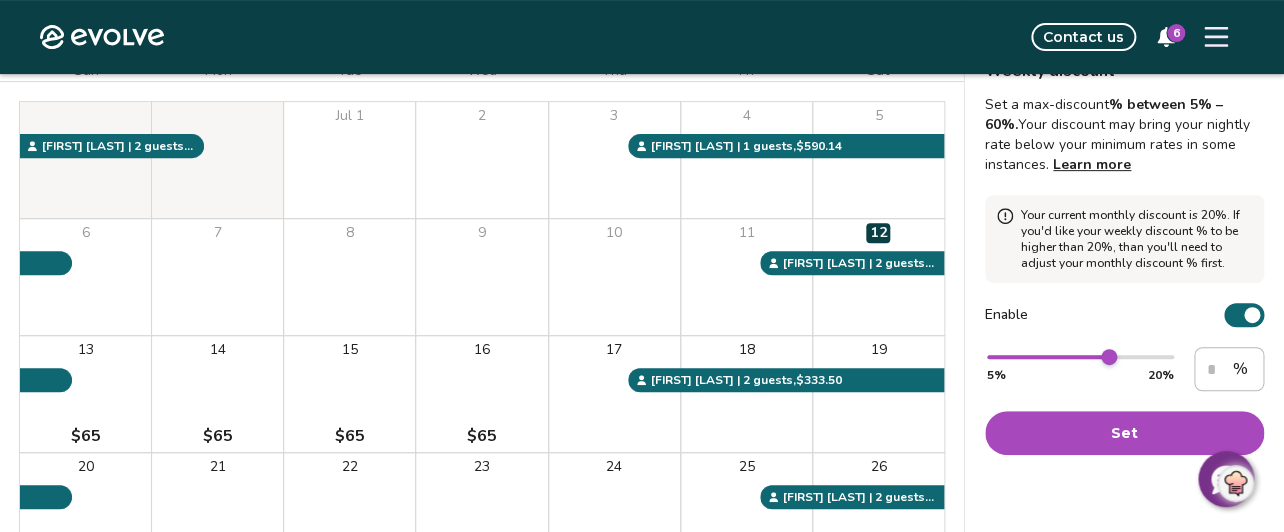 click on "Set" at bounding box center [1124, 433] 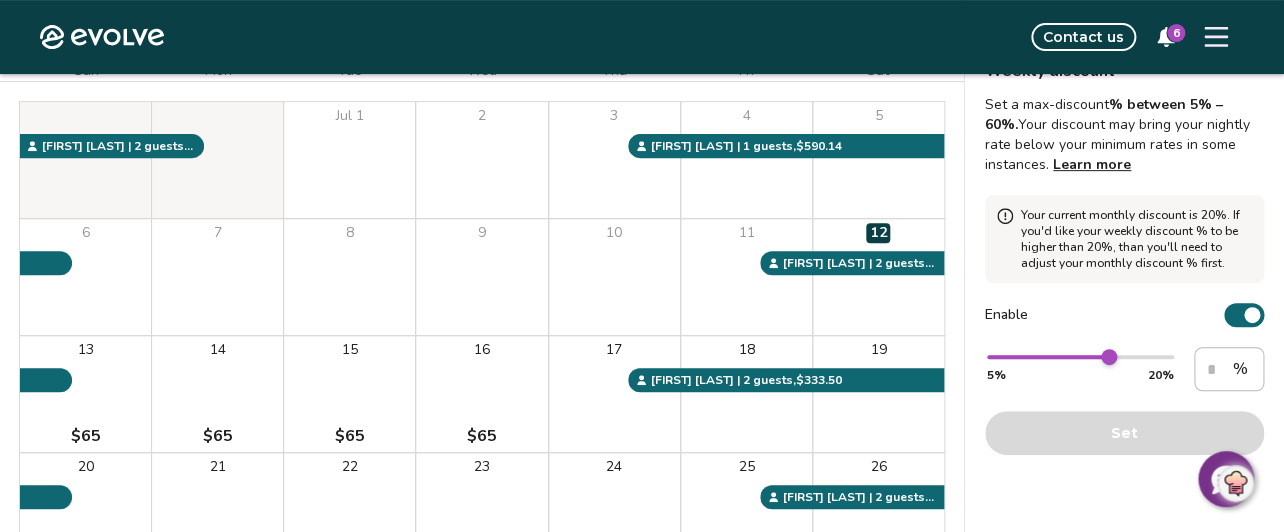 click on "Weekly discount Set a max-discount  % between 5% – 60%.  Your discount may bring your nightly rate below your minimum rates in some instances.   Learn more Your current monthly discount is 20%. If you'd like your weekly discount % to be higher than 20%, than you'll need to adjust your monthly discount % first. Enable ** 5% 20% ** % Set" at bounding box center (1124, 369) 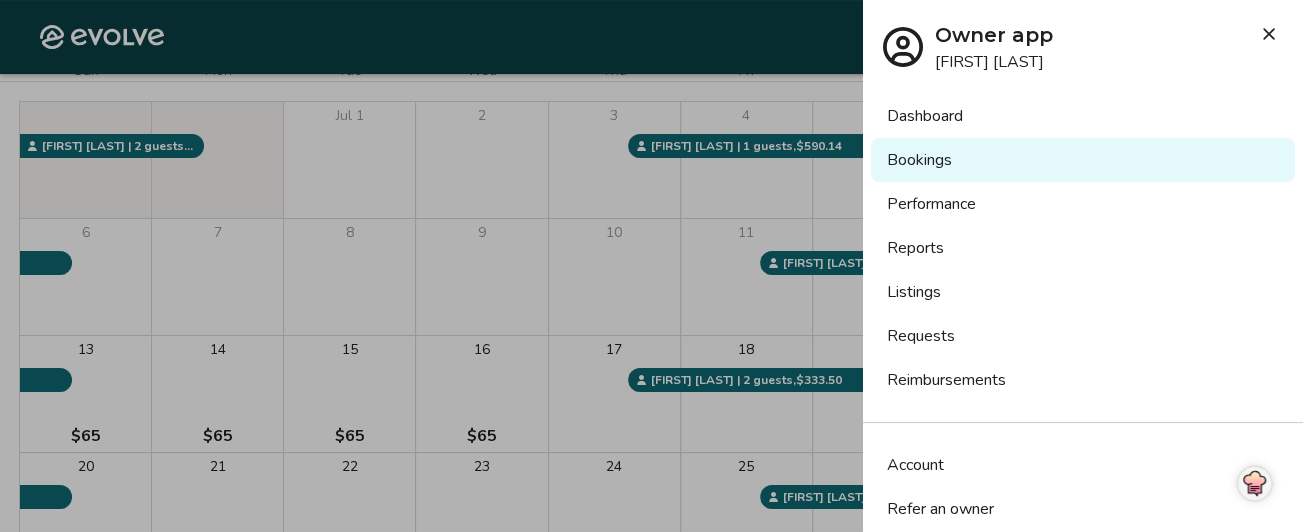 scroll, scrollTop: 147, scrollLeft: 0, axis: vertical 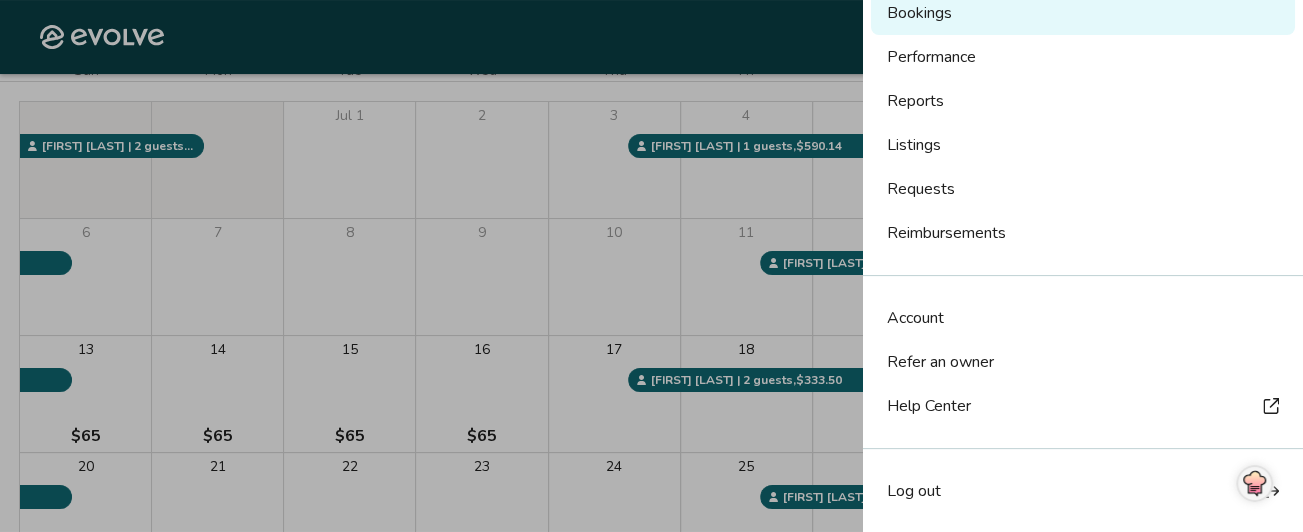 click on "Log out" at bounding box center (914, 491) 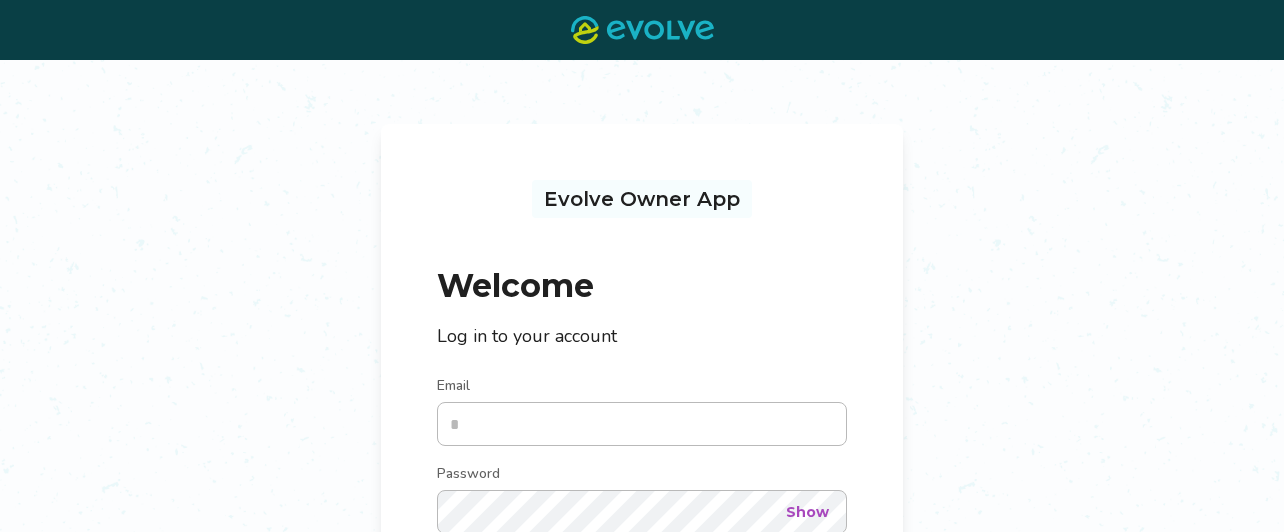 scroll, scrollTop: 0, scrollLeft: 0, axis: both 